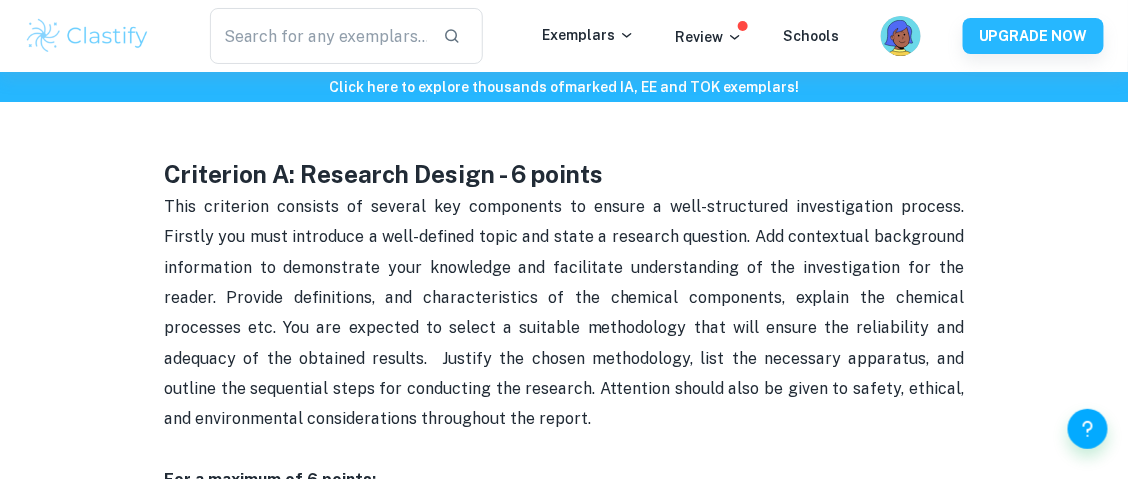 scroll, scrollTop: 1098, scrollLeft: 0, axis: vertical 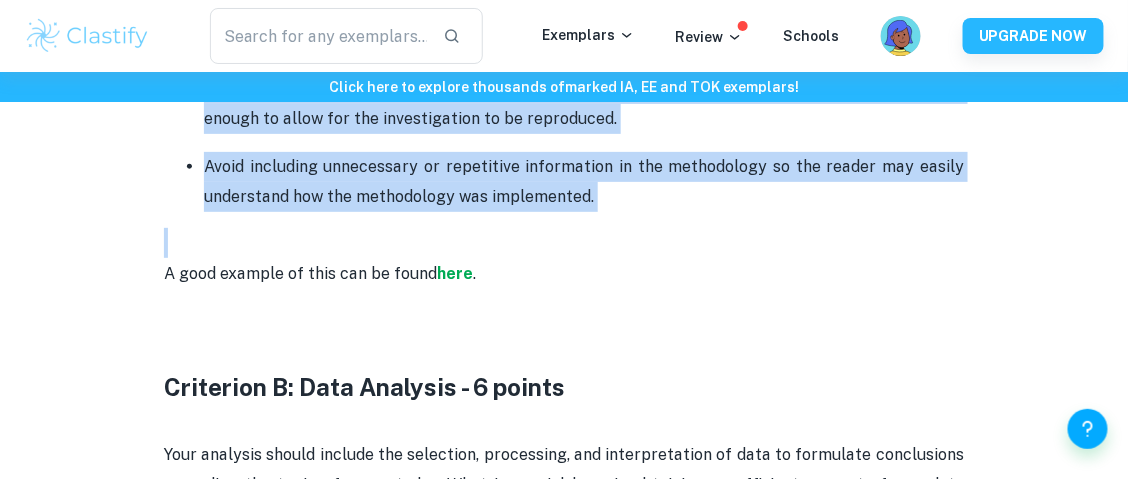 drag, startPoint x: 150, startPoint y: 165, endPoint x: 635, endPoint y: 209, distance: 486.9918 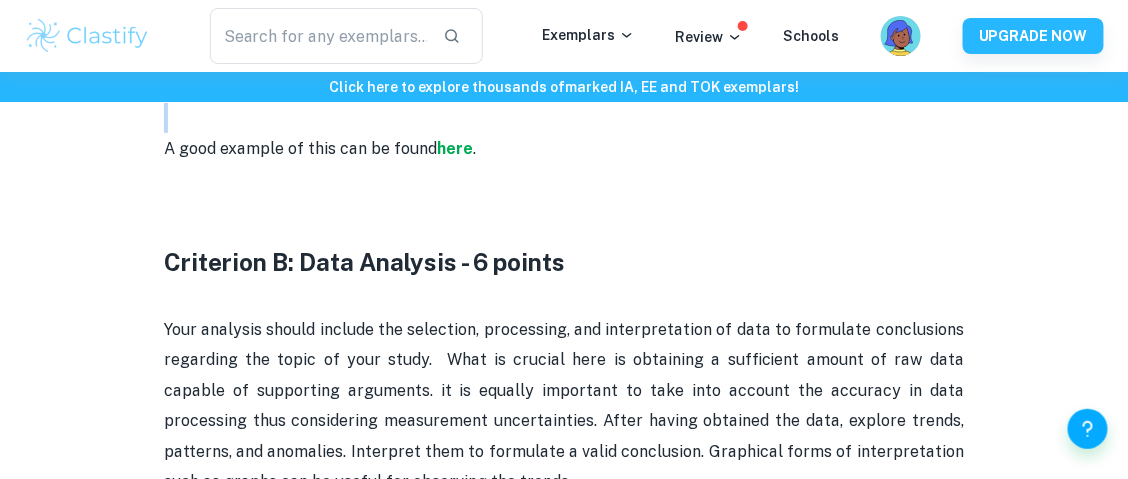 scroll, scrollTop: 2200, scrollLeft: 0, axis: vertical 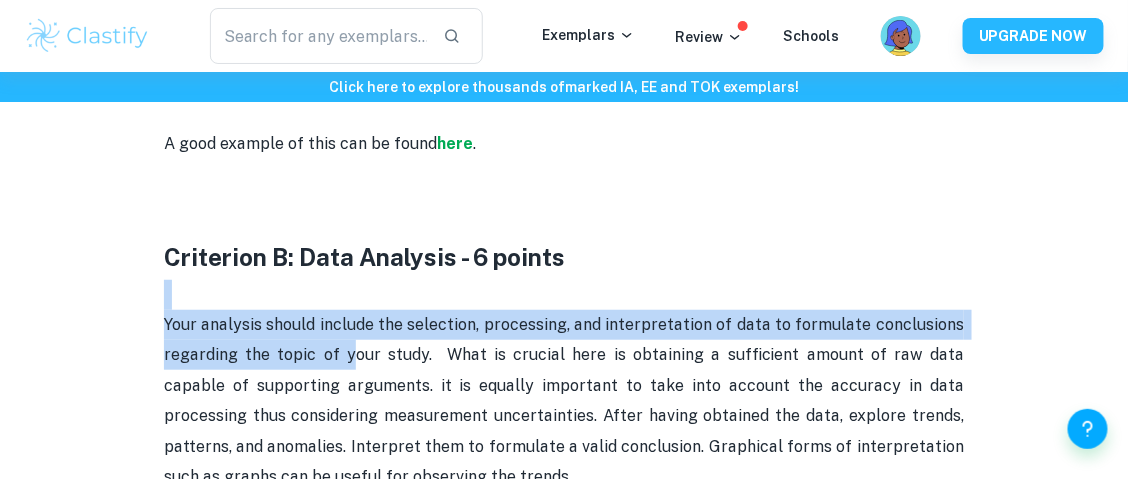 drag, startPoint x: 153, startPoint y: 283, endPoint x: 341, endPoint y: 341, distance: 196.74348 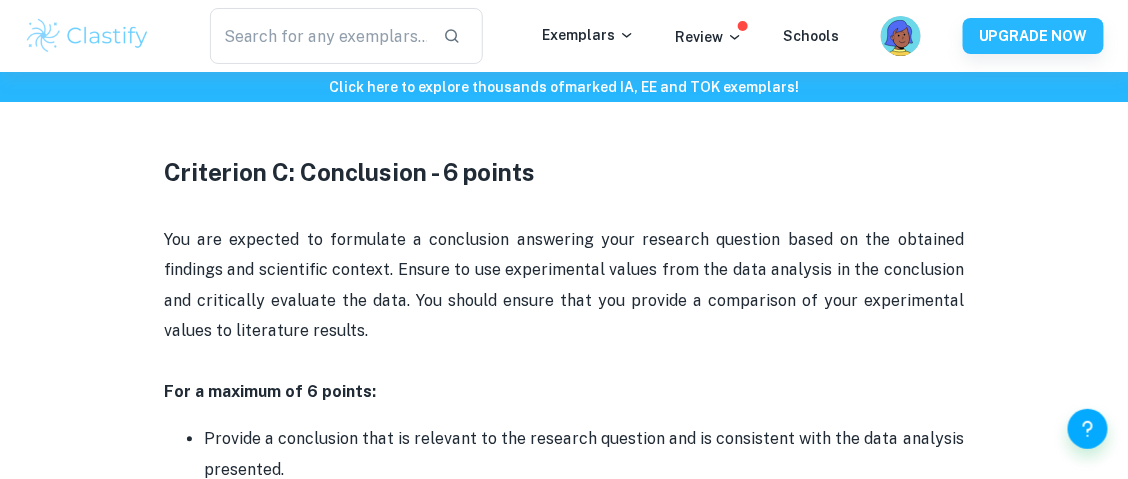 scroll, scrollTop: 3174, scrollLeft: 0, axis: vertical 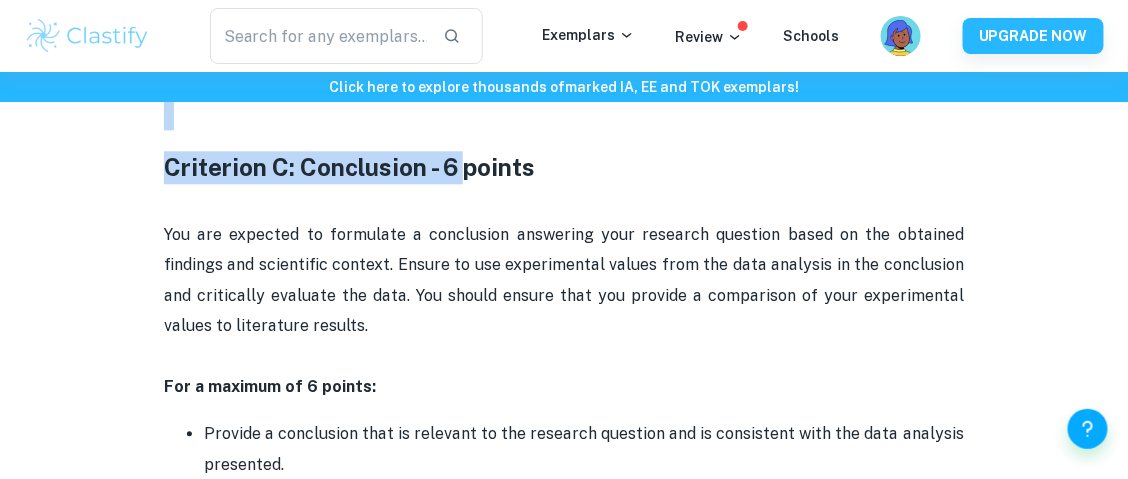 drag, startPoint x: 164, startPoint y: 250, endPoint x: 464, endPoint y: 164, distance: 312.0833 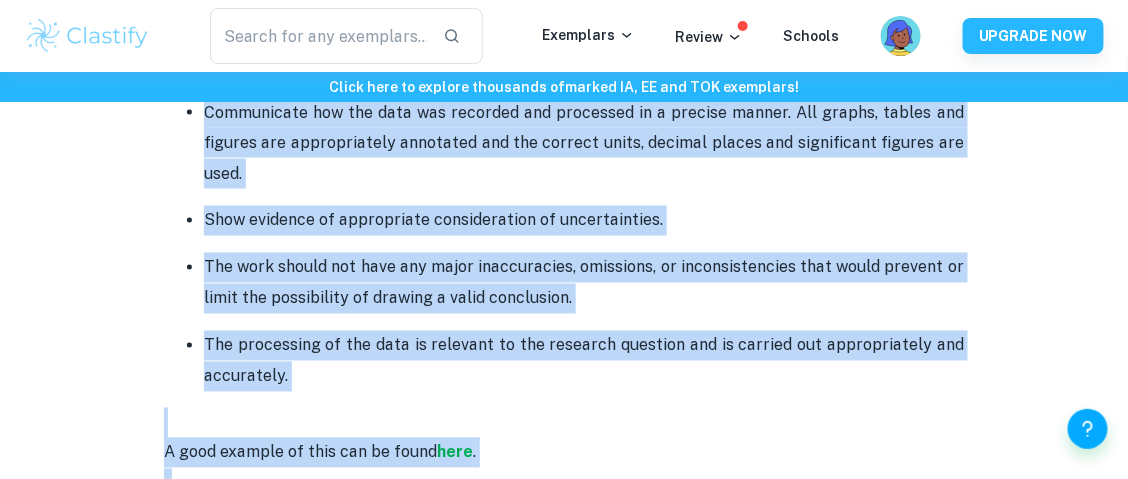 scroll, scrollTop: 2747, scrollLeft: 0, axis: vertical 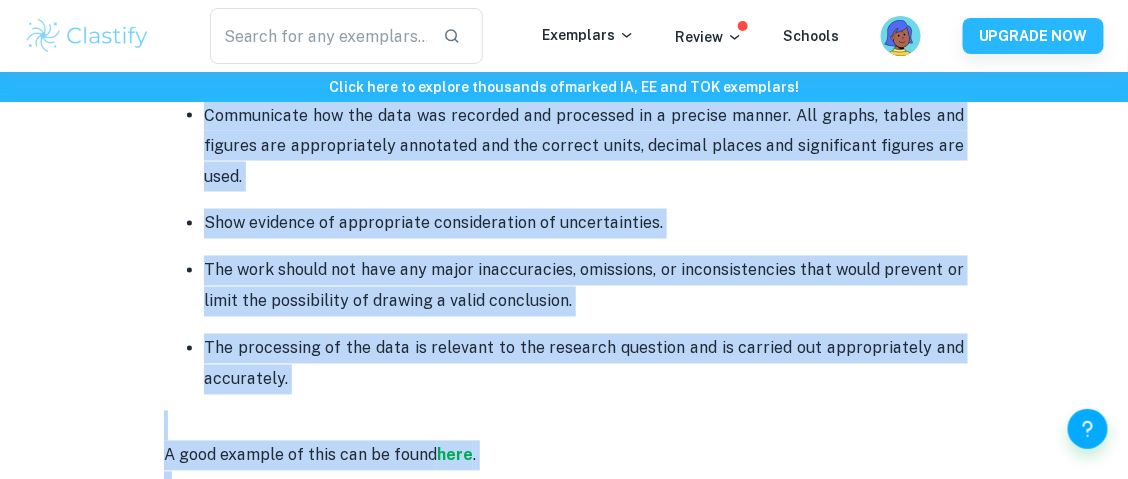 click on "The processing of the data is relevant to the research question and is carried out appropriately and accurately." at bounding box center (584, 364) 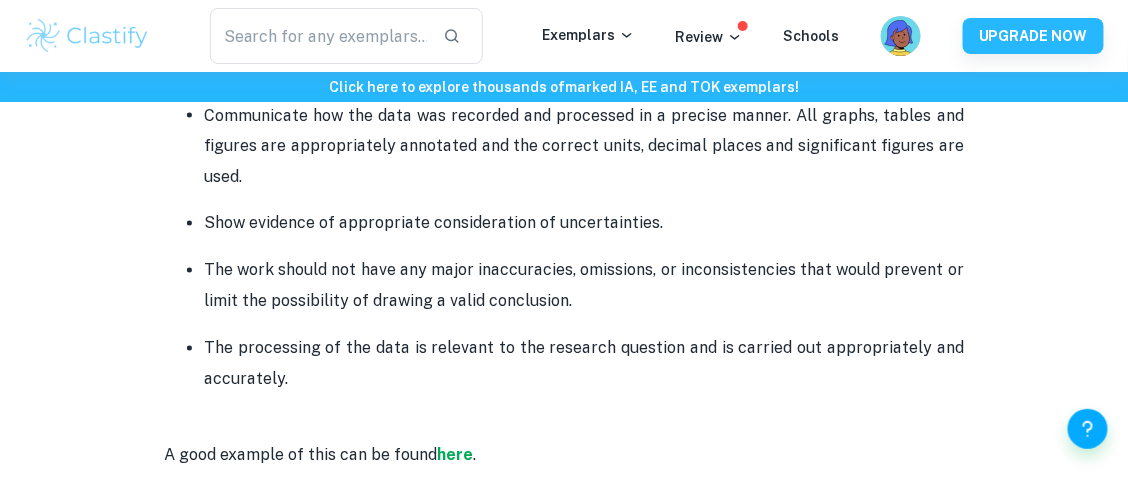 drag, startPoint x: 304, startPoint y: 376, endPoint x: 201, endPoint y: 198, distance: 205.65262 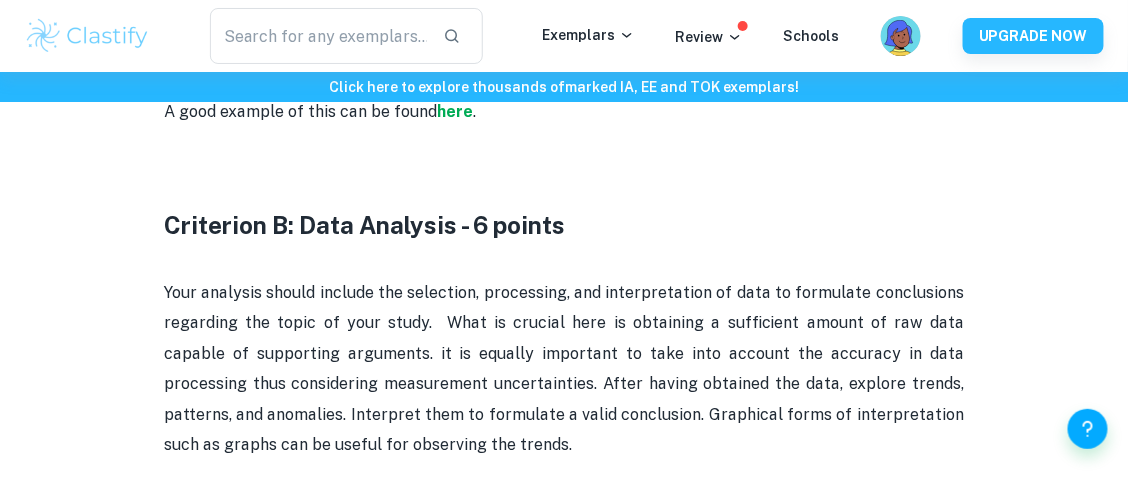 scroll, scrollTop: 2230, scrollLeft: 0, axis: vertical 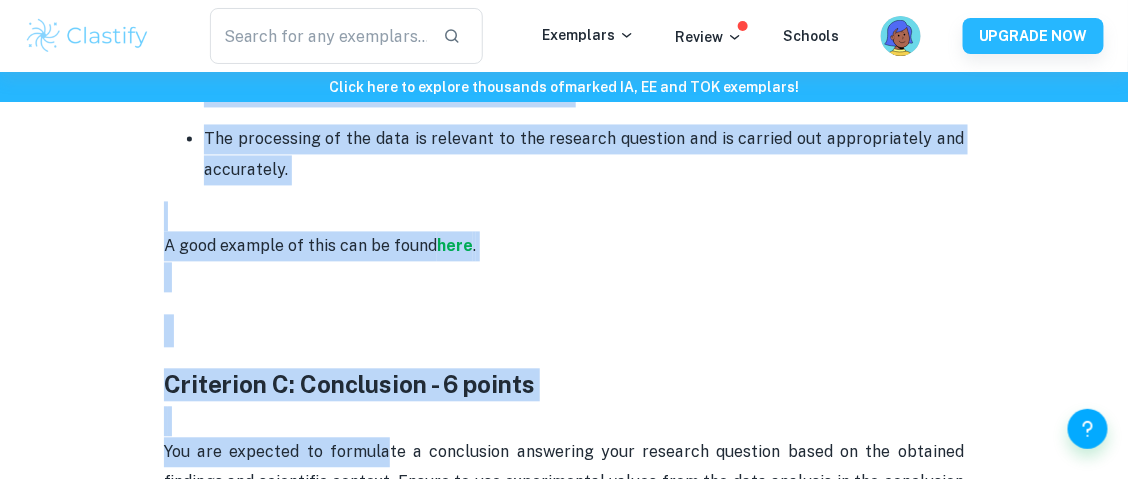 drag, startPoint x: 165, startPoint y: 221, endPoint x: 359, endPoint y: 175, distance: 199.37904 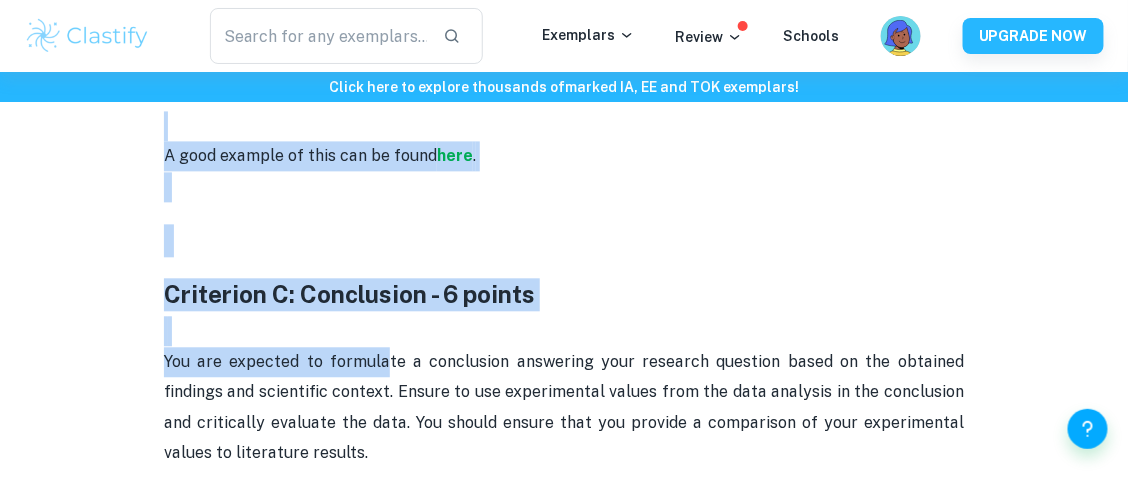 scroll, scrollTop: 3048, scrollLeft: 0, axis: vertical 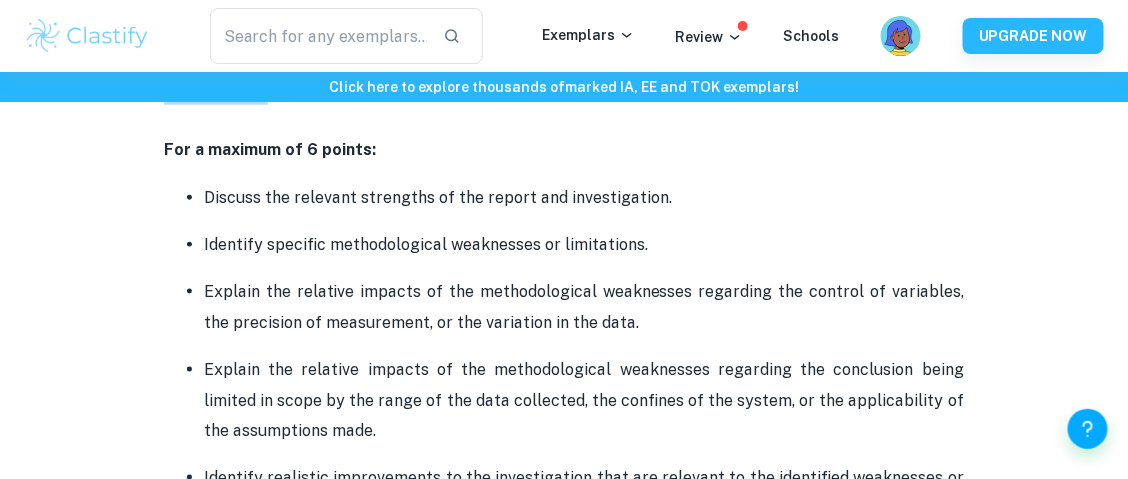 drag, startPoint x: 158, startPoint y: 280, endPoint x: 400, endPoint y: 118, distance: 291.21814 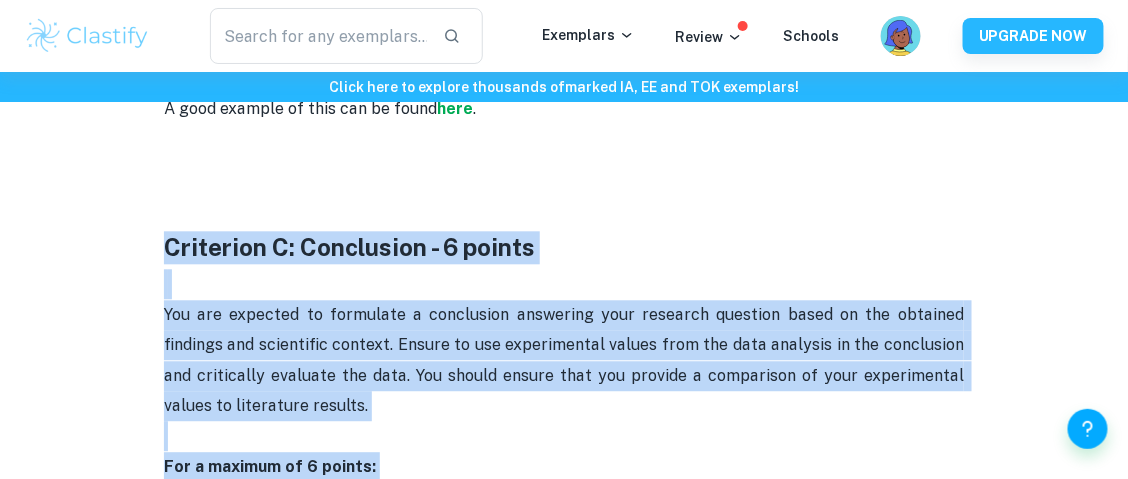 scroll, scrollTop: 3093, scrollLeft: 0, axis: vertical 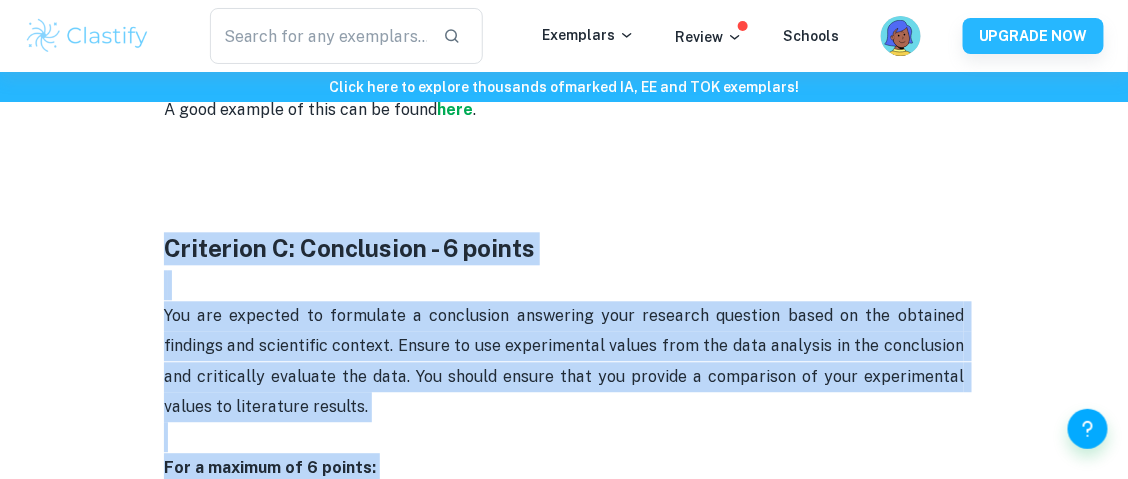 click on "Chemistry IA Criteria and Checklist [2025 updated] By  Julia • February 16, 2024 Get feedback on your  Chemistry IA Marked only by official IB examiners Learn more Chemistry IA Criteria and Checklist   Is your Chemistry IA deadline coming up? Are you sure that your work meets all the assessment criteria? Use our checklist to avoid unnecessarily losing points for your internal assessment. We are here to support your writing process! This post covers the new Science IA syllabus starting from the May 2025 exam session. You can obtain up to  24 points  for your Chemistry IA, contributing to  20% of the final score.  This consists of the following criteria:      Criterion A: Research Design - 6 points    For a maximum of 6 points:  The research question must state the dependent and independent variables or two correlated variables and briefly describe the system in which the research question is embedded - describe the method of analysis. A good example of this can be found  here .          here ." at bounding box center (564, 34) 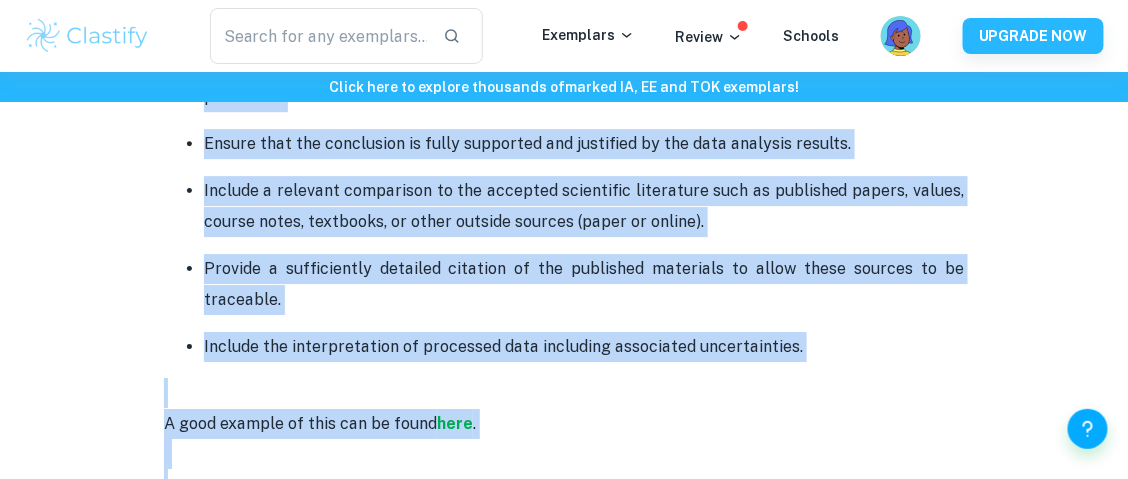 scroll, scrollTop: 3554, scrollLeft: 0, axis: vertical 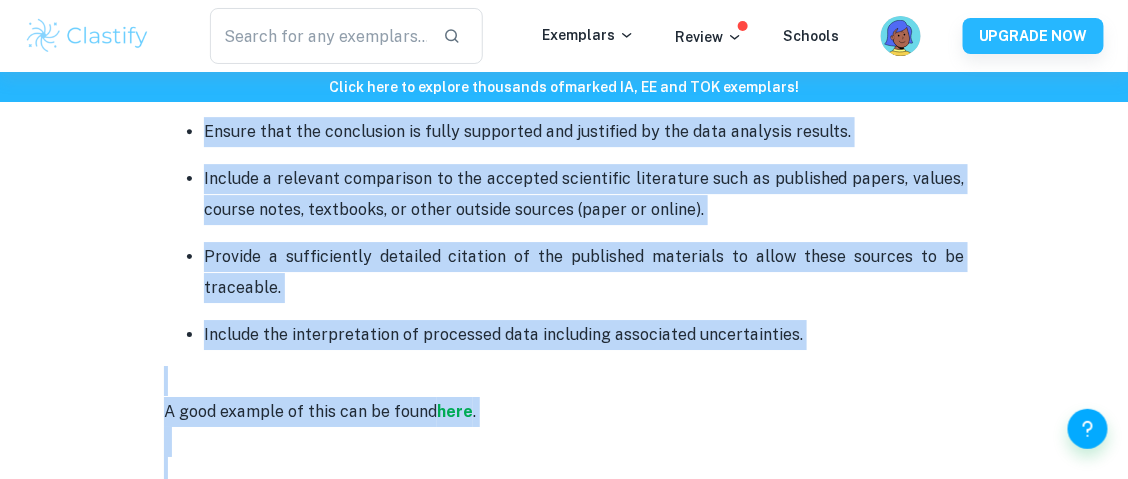 drag, startPoint x: 163, startPoint y: 240, endPoint x: 832, endPoint y: 320, distance: 673.7663 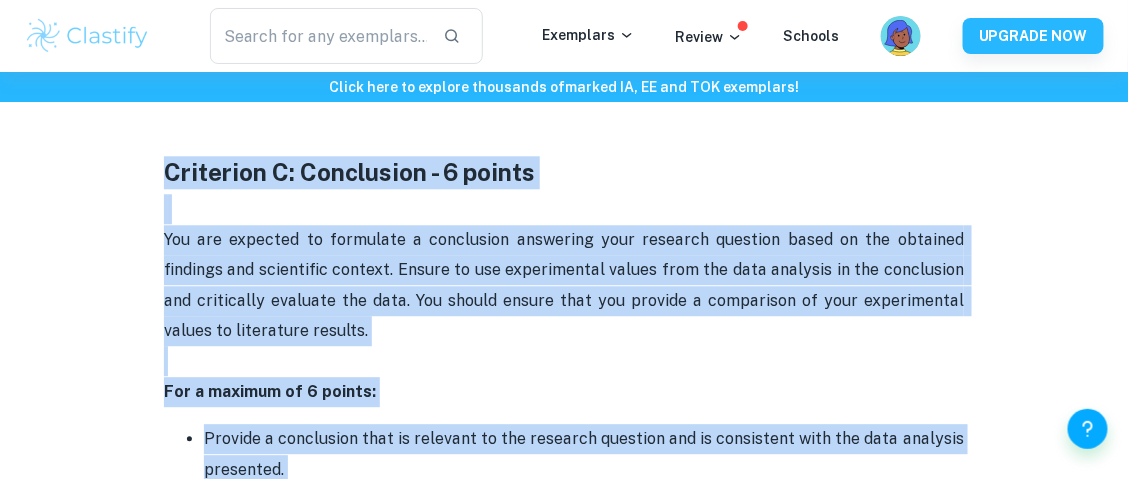 scroll, scrollTop: 3166, scrollLeft: 0, axis: vertical 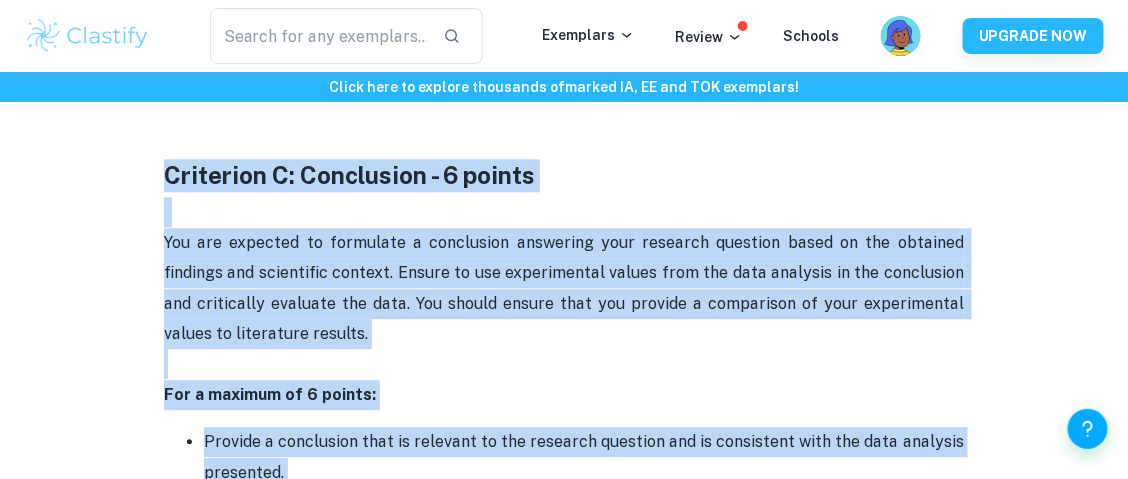 copy on "Criterion C: Conclusion - 6 points    You are expected to formulate a conclusion answering your research question based on the obtained findings and scientific context. Ensure to use experimental values from the data analysis in the conclusion and critically evaluate the data. You should ensure that you provide a comparison of your experimental values to literature results.  For a maximum of 6 points:  Provide a conclusion that is relevant to the research question and is consistent with the data analysis presented.  Ensure that the conclusion is fully supported and justified by the data analysis results.  Include a relevant comparison to the accepted scientific literature such as published papers, values, course notes, textbooks, or other outside sources (paper or online).  Provide a sufficiently detailed citation of the published materials to allow these sources to be traceable.  Include the interpretation of processed data including associated uncertainties." 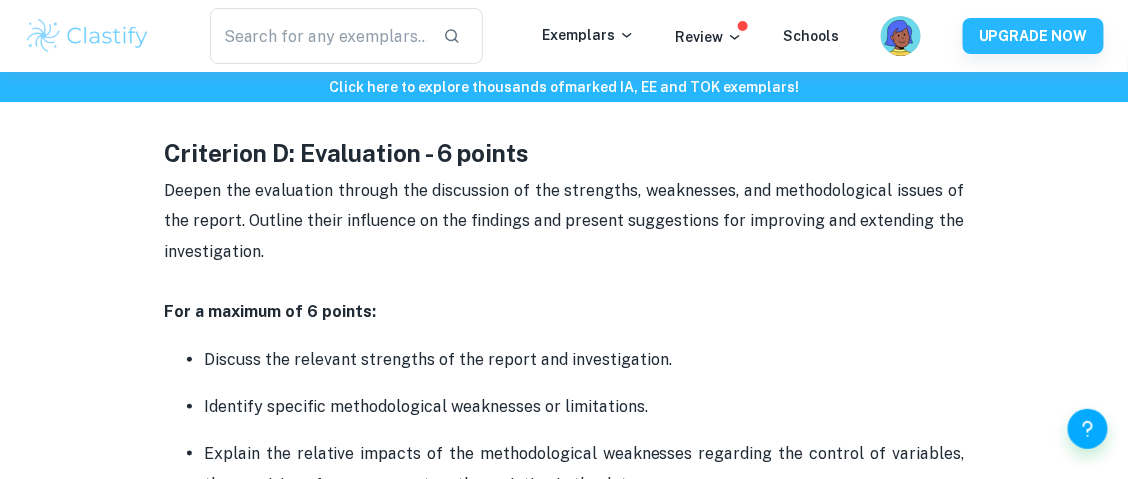 scroll, scrollTop: 4282, scrollLeft: 0, axis: vertical 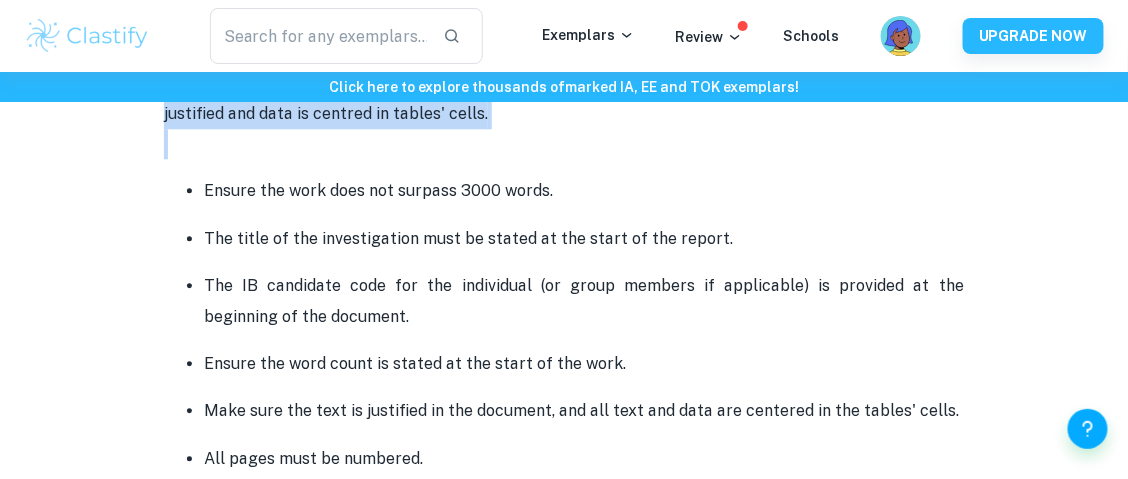 drag, startPoint x: 166, startPoint y: 142, endPoint x: 504, endPoint y: 133, distance: 338.1198 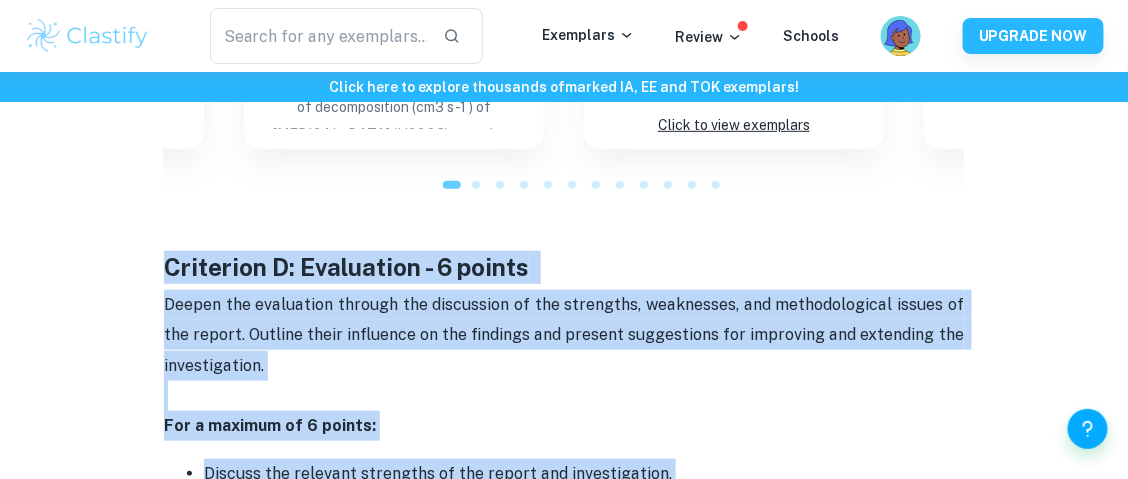 scroll, scrollTop: 4170, scrollLeft: 0, axis: vertical 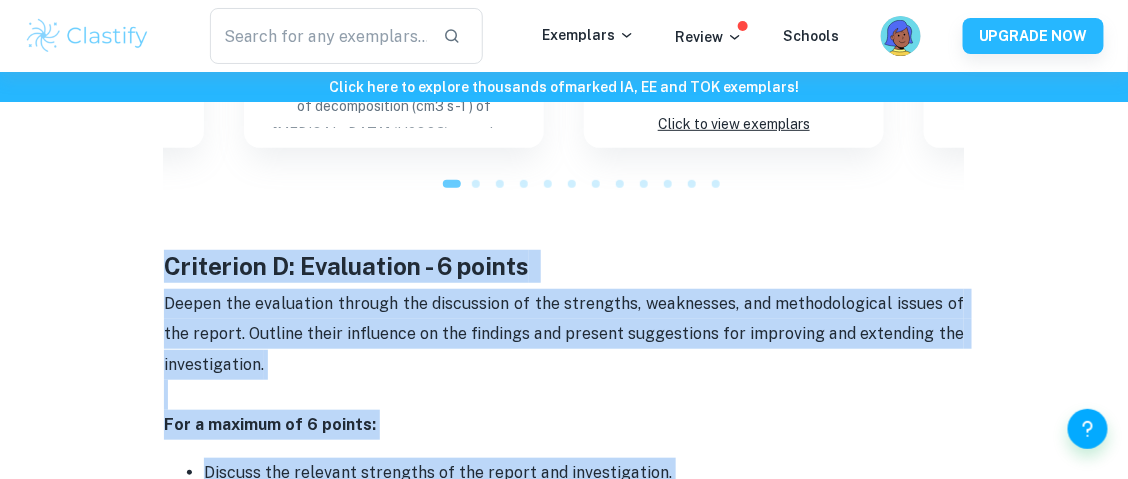 click on "Deepen the evaluation through the discussion of the strengths, weaknesses, and methodological issues of the report. Outline their influence on the findings and present suggestions for improving and extending the investigation." at bounding box center (566, 334) 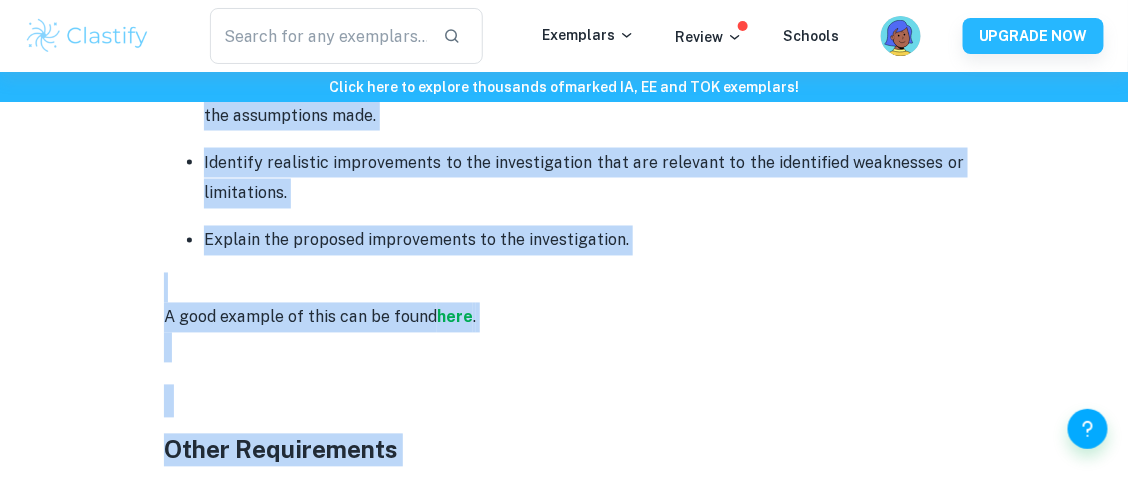 scroll, scrollTop: 4826, scrollLeft: 0, axis: vertical 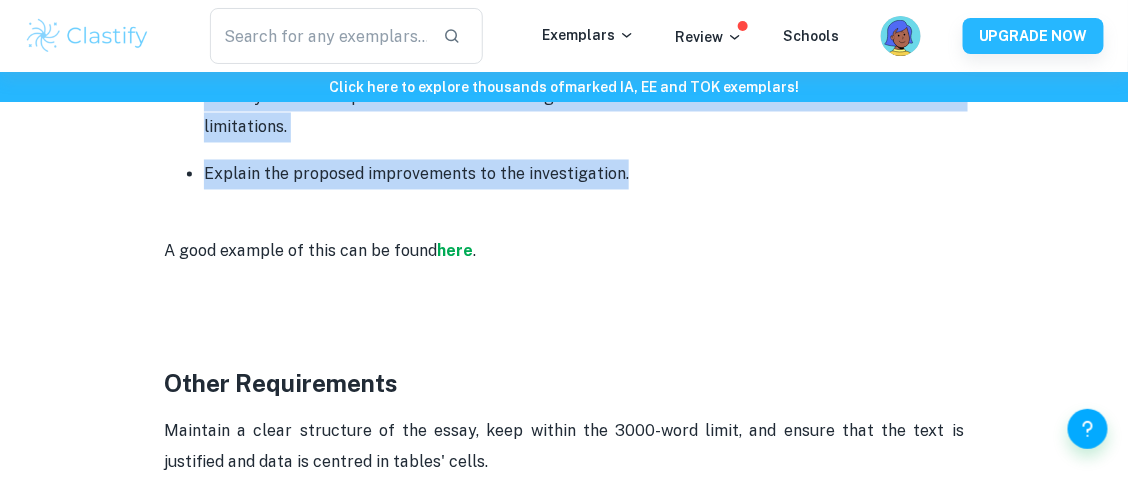 drag, startPoint x: 161, startPoint y: 250, endPoint x: 634, endPoint y: 176, distance: 478.7536 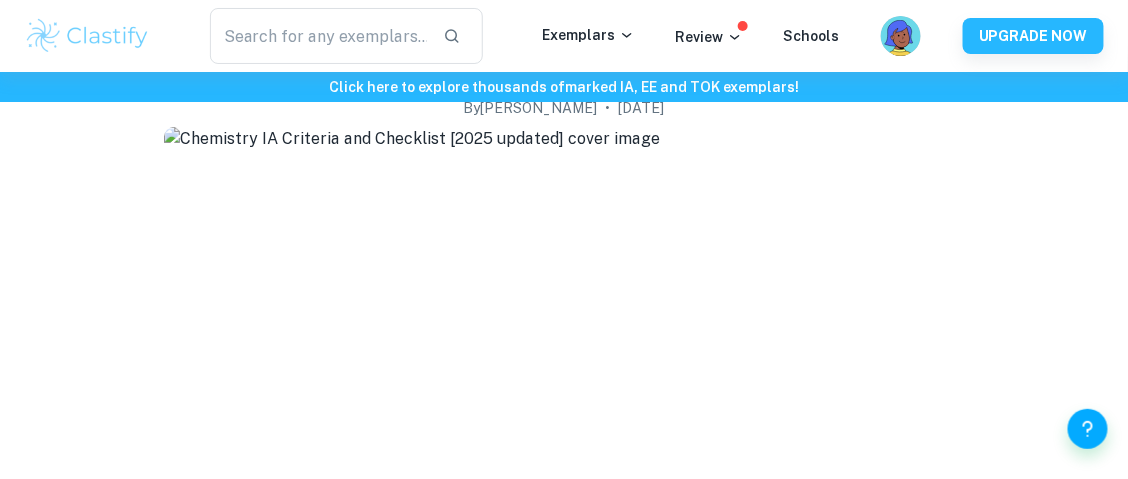 scroll, scrollTop: 0, scrollLeft: 0, axis: both 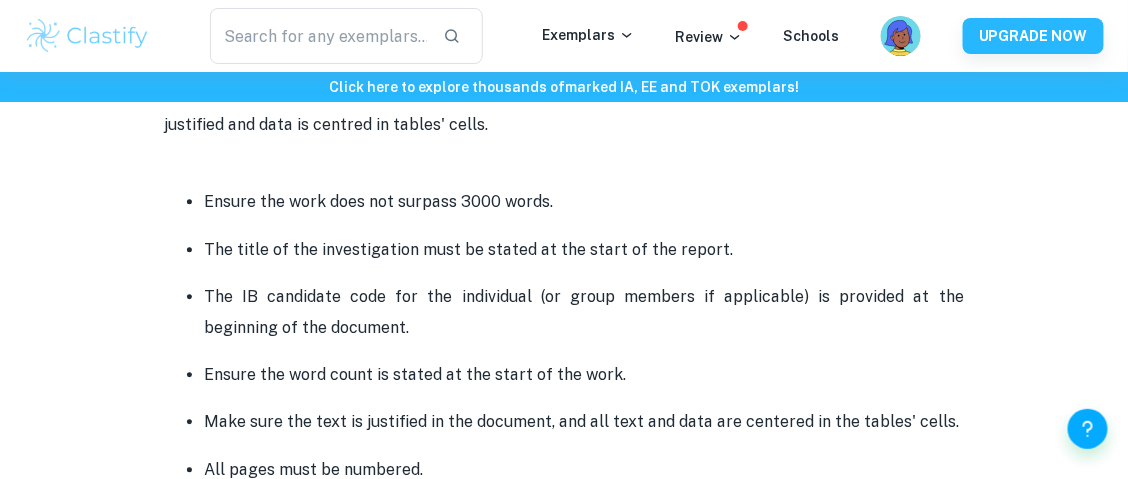 click on "The IB candidate code for the individual (or group members if applicable) is provided at the beginning of the document." at bounding box center (584, 312) 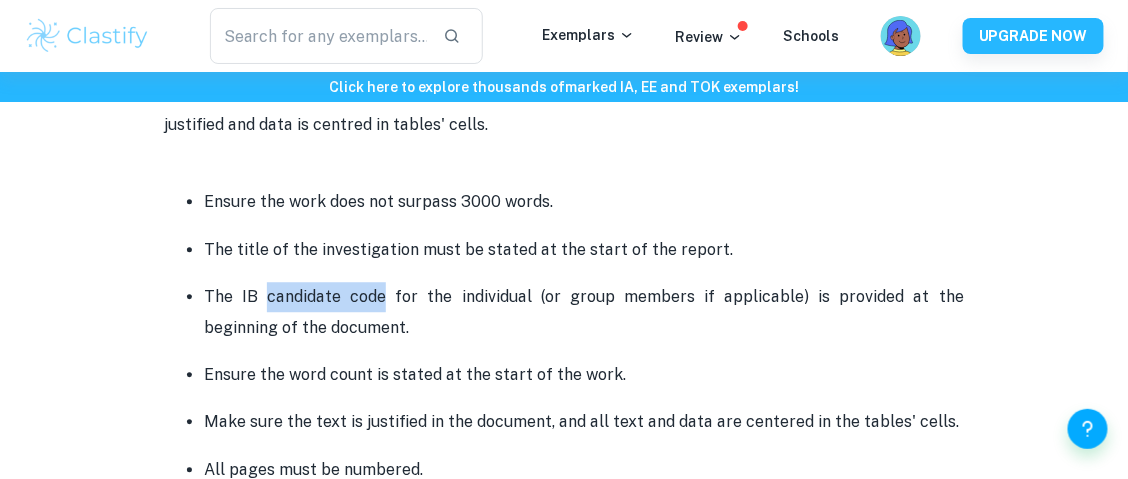 drag, startPoint x: 254, startPoint y: 283, endPoint x: 367, endPoint y: 286, distance: 113.03982 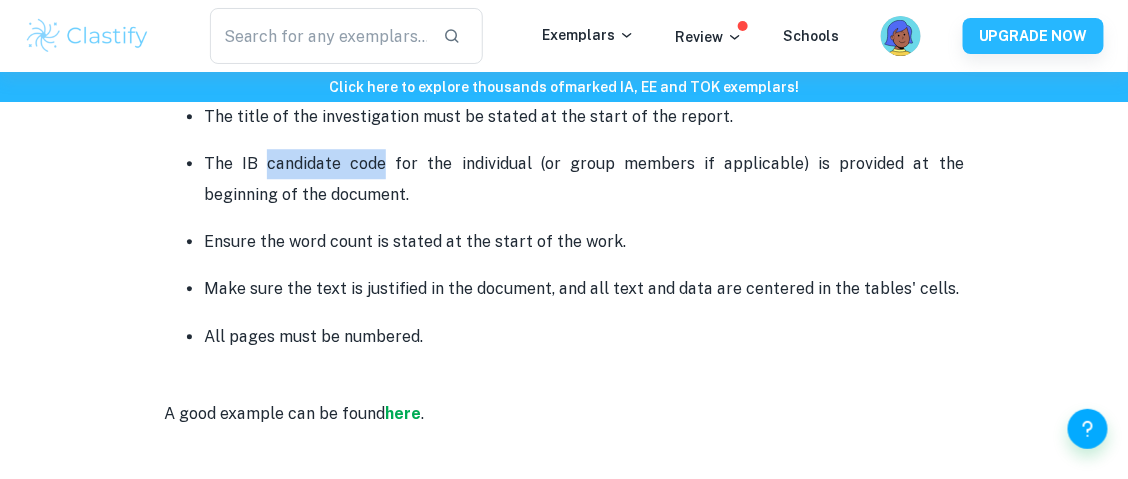 scroll, scrollTop: 5304, scrollLeft: 0, axis: vertical 